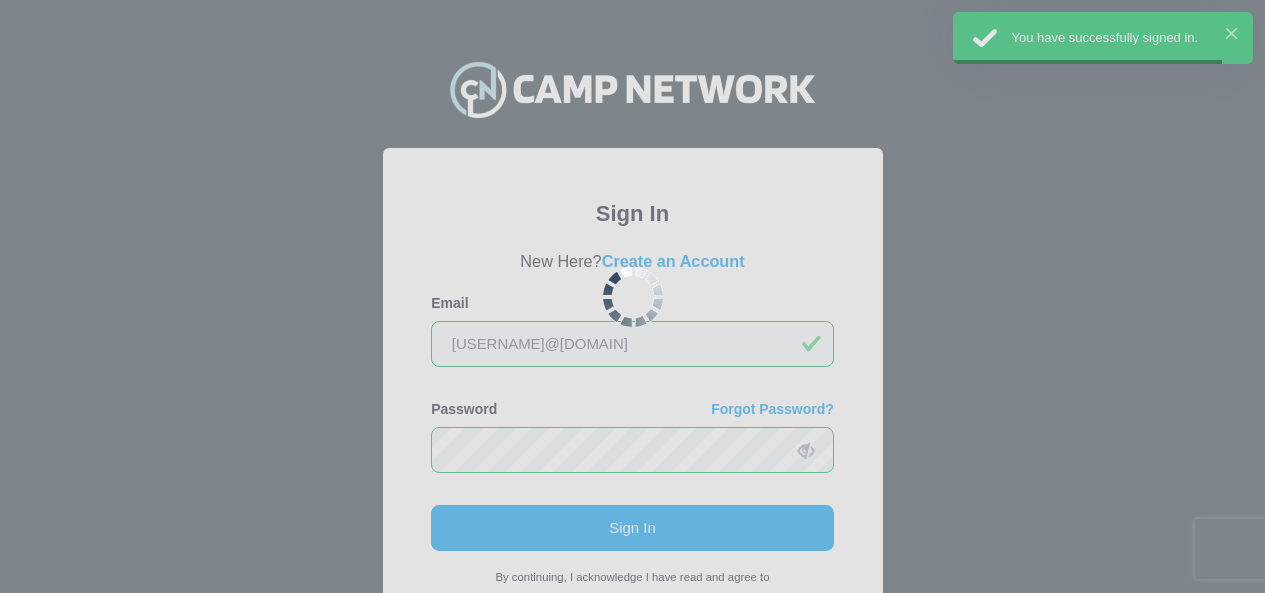 scroll, scrollTop: 0, scrollLeft: 0, axis: both 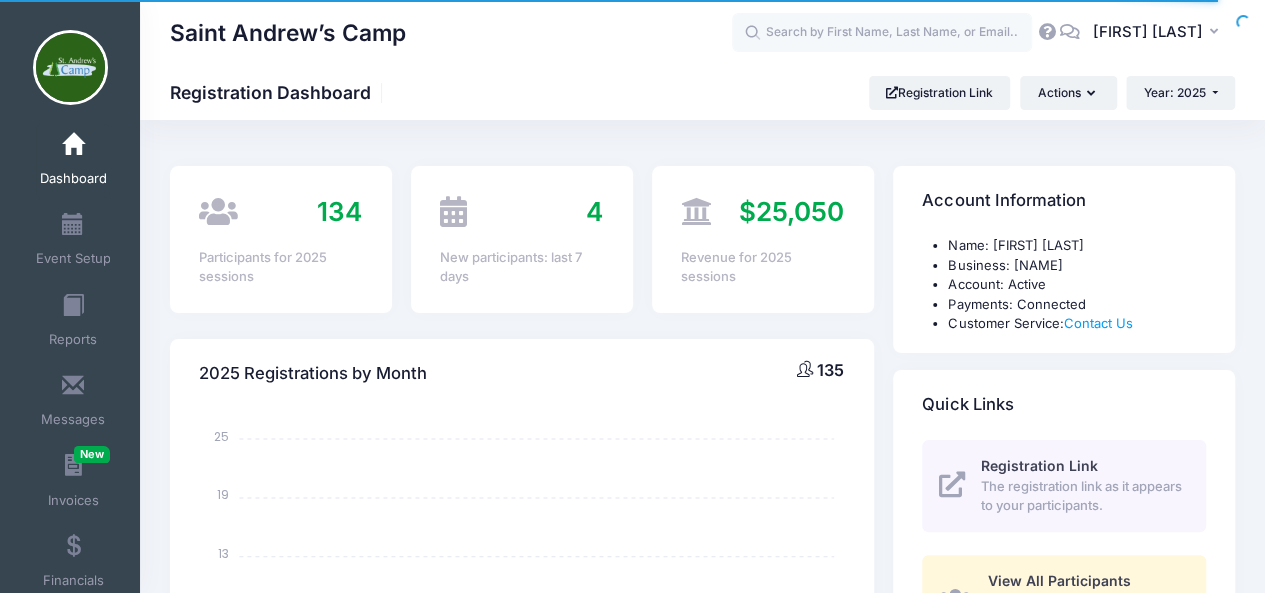 select 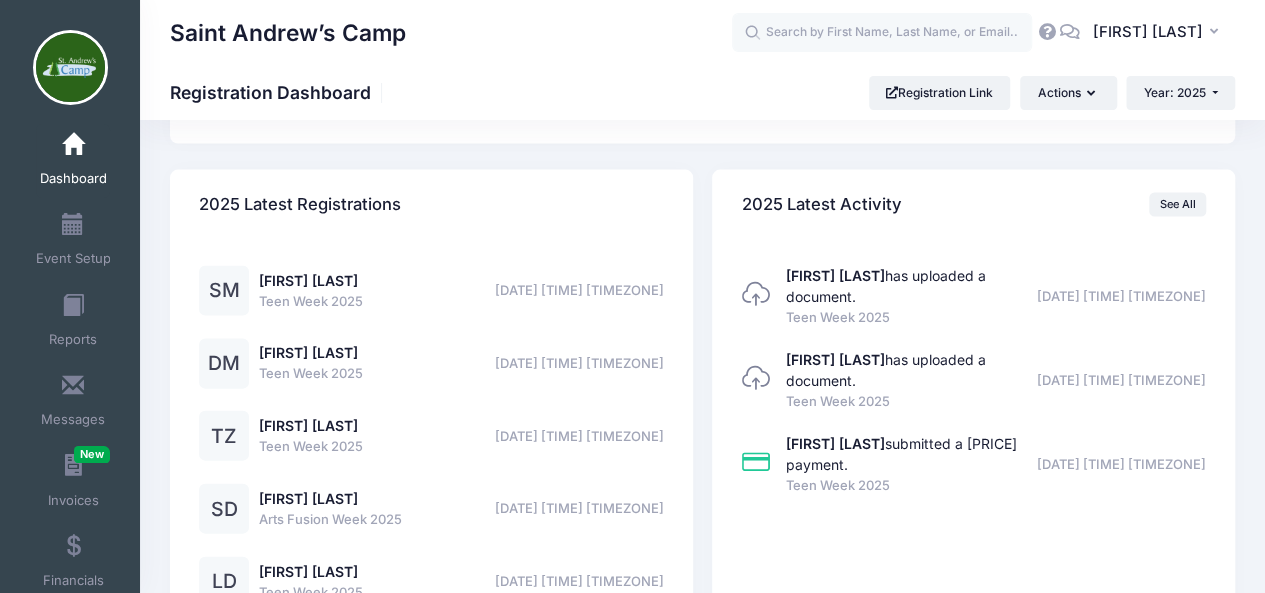 scroll, scrollTop: 1998, scrollLeft: 0, axis: vertical 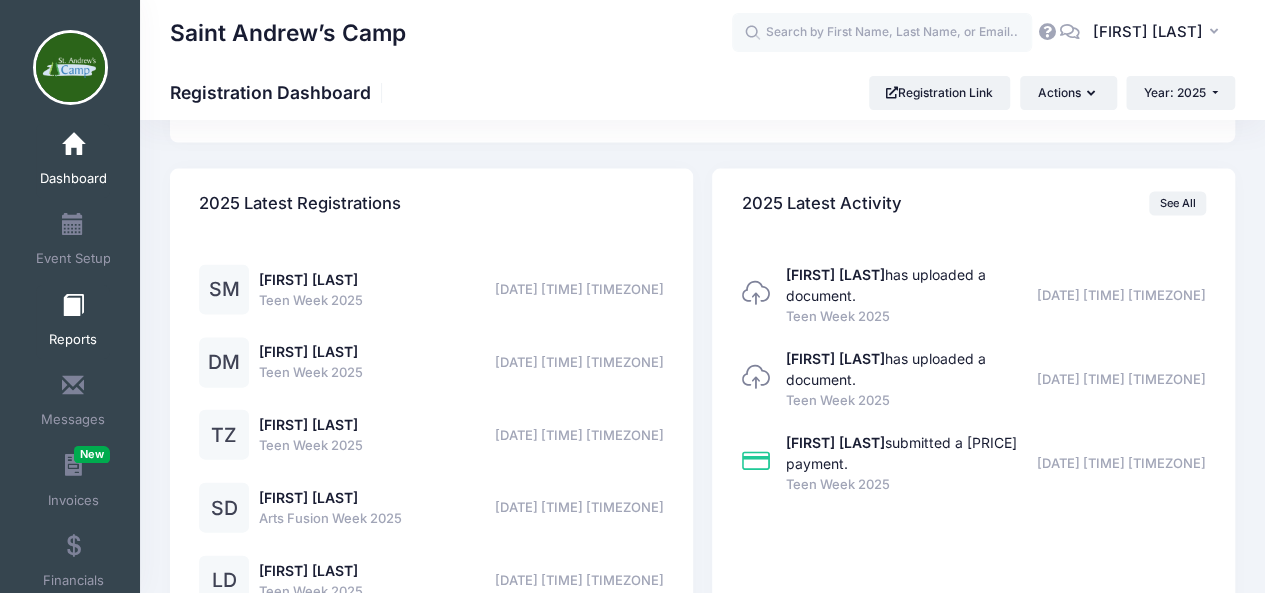 click at bounding box center [73, 306] 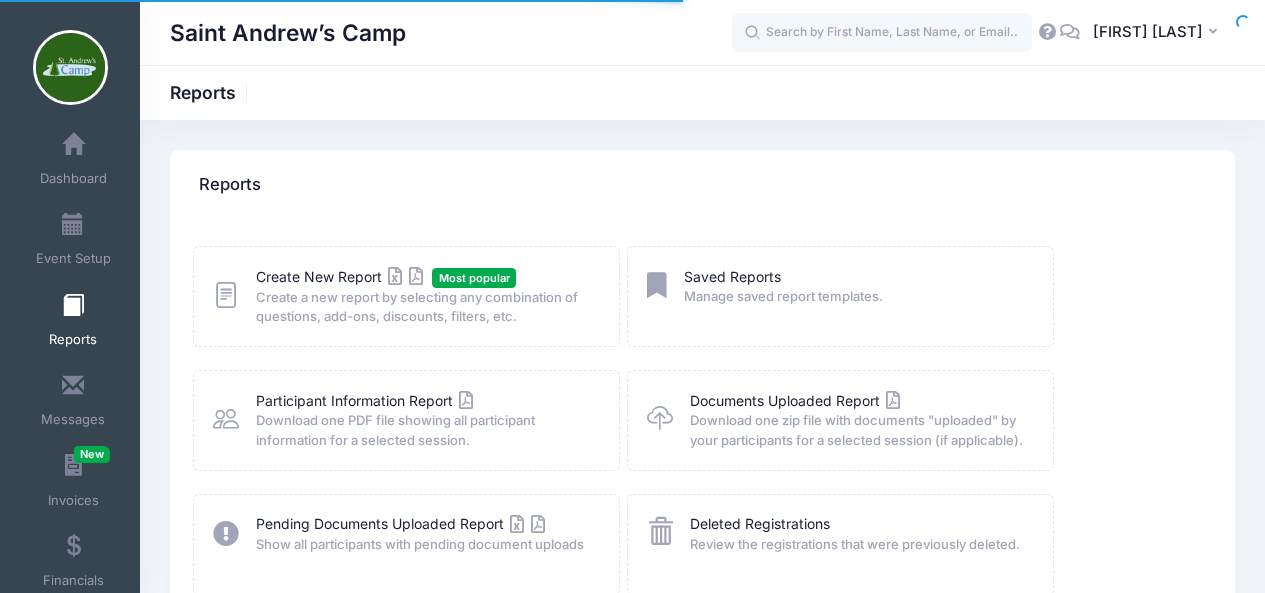 scroll, scrollTop: 0, scrollLeft: 0, axis: both 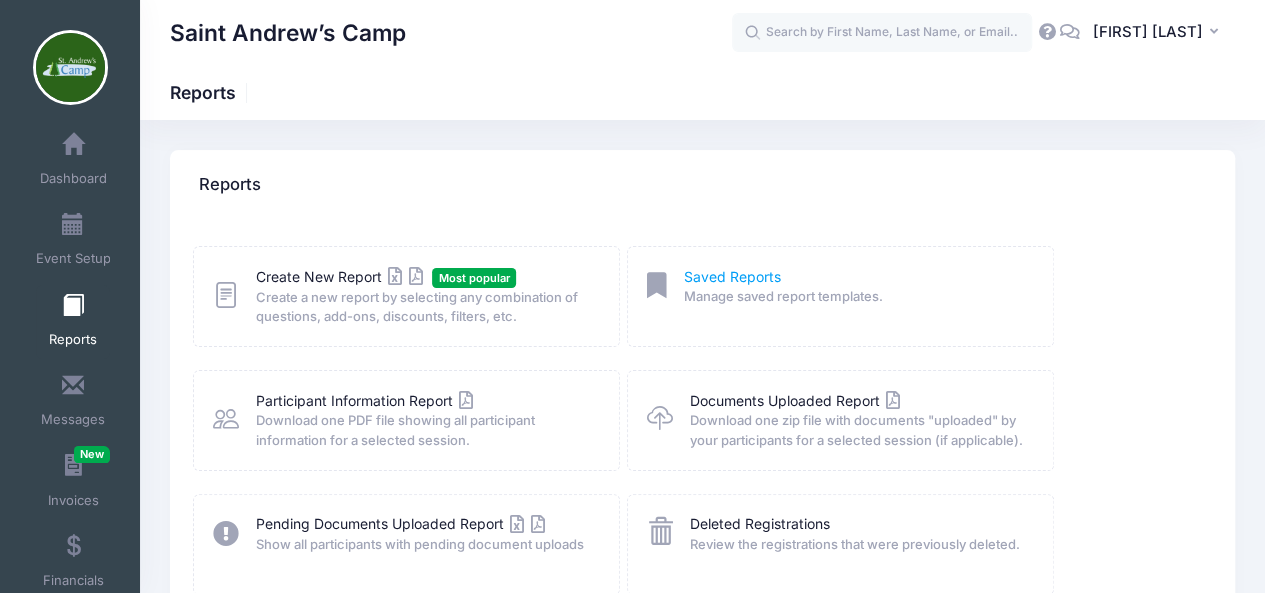 click on "Saved Reports" at bounding box center (732, 276) 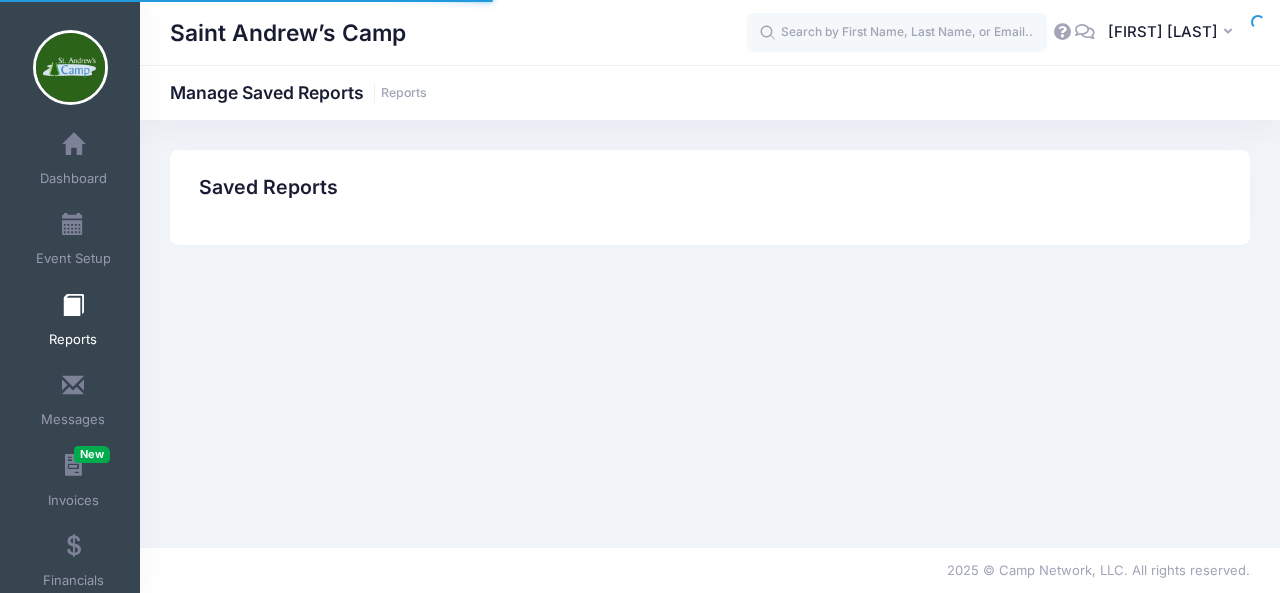 scroll, scrollTop: 0, scrollLeft: 0, axis: both 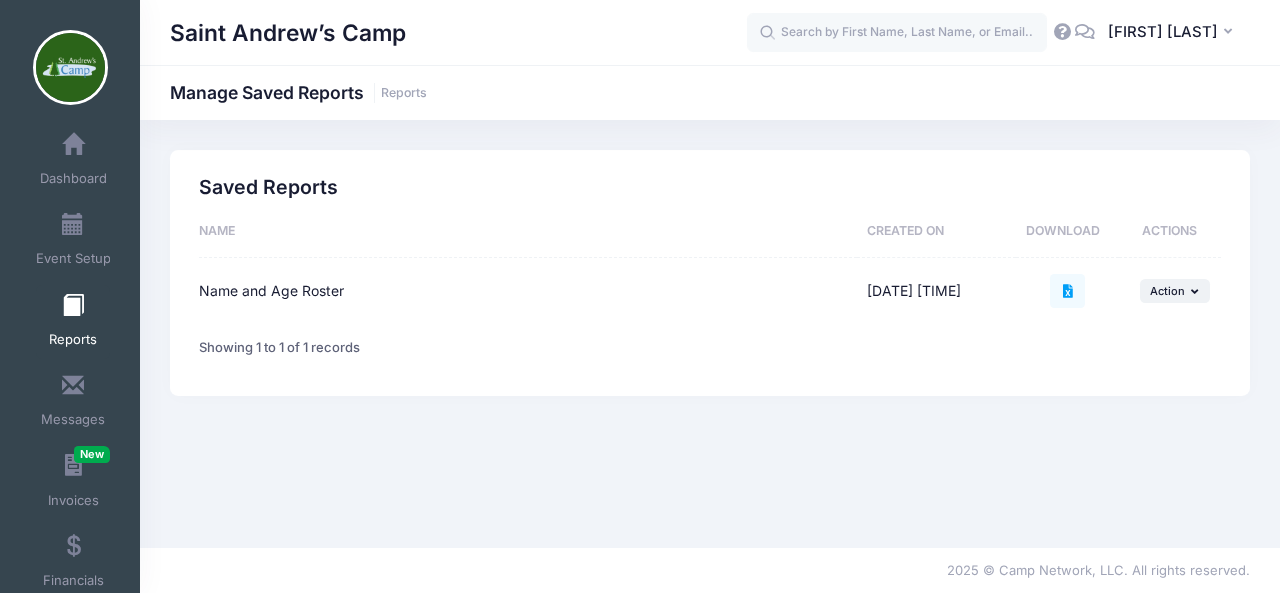 click at bounding box center (73, 306) 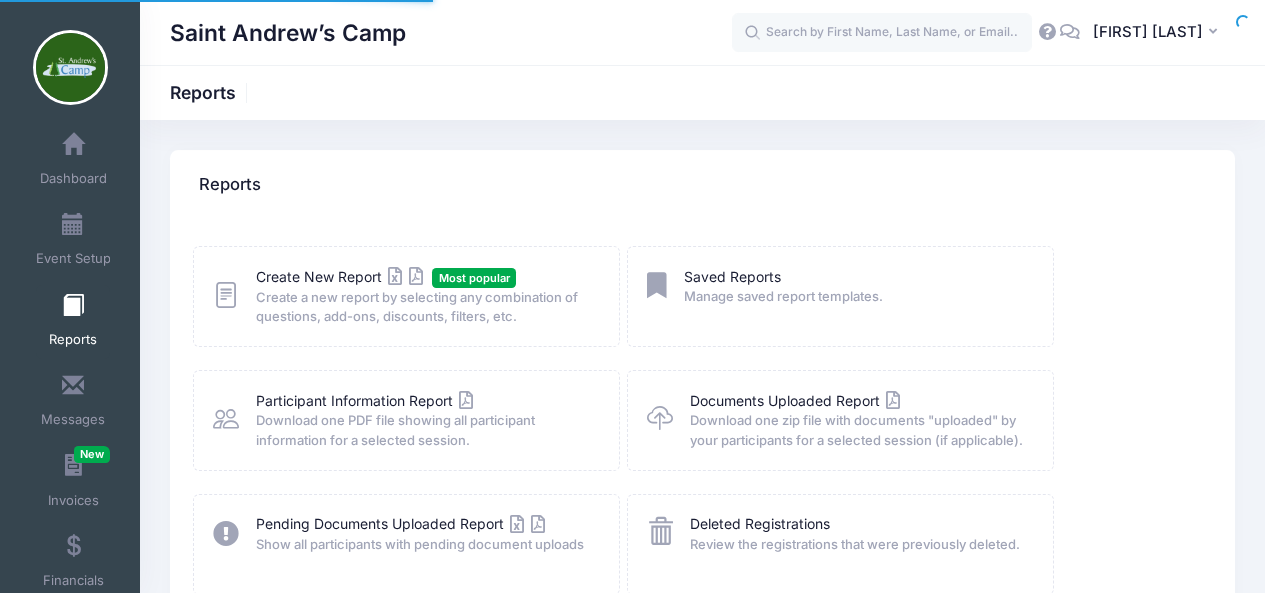 scroll, scrollTop: 0, scrollLeft: 0, axis: both 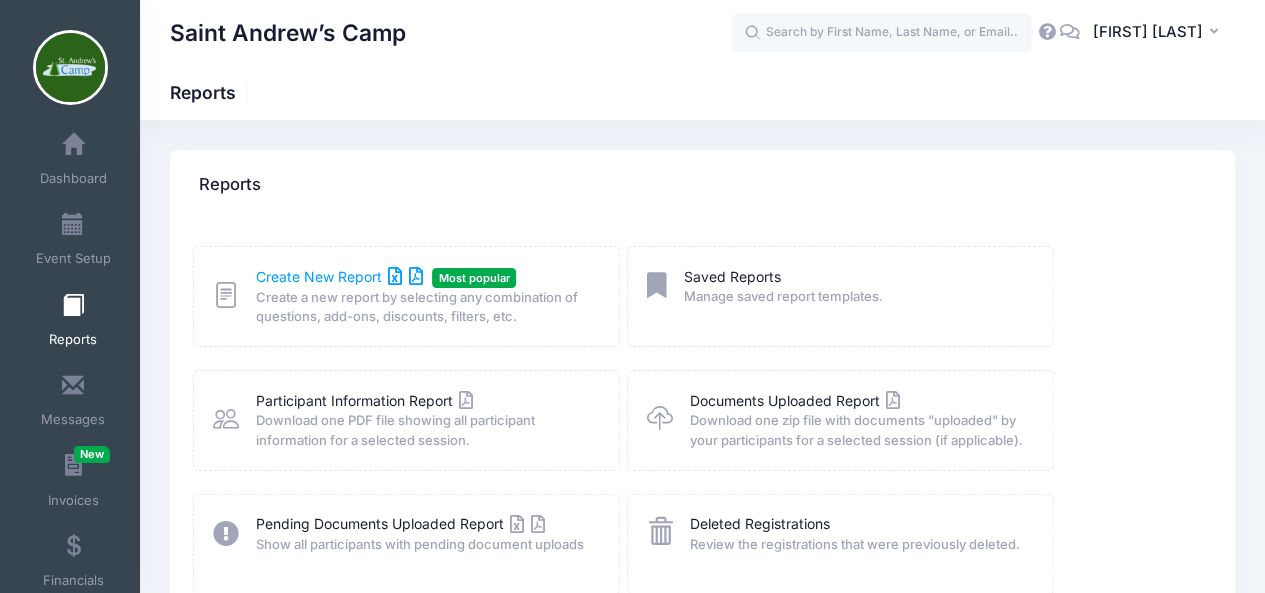 click on "Create New Report" at bounding box center [339, 276] 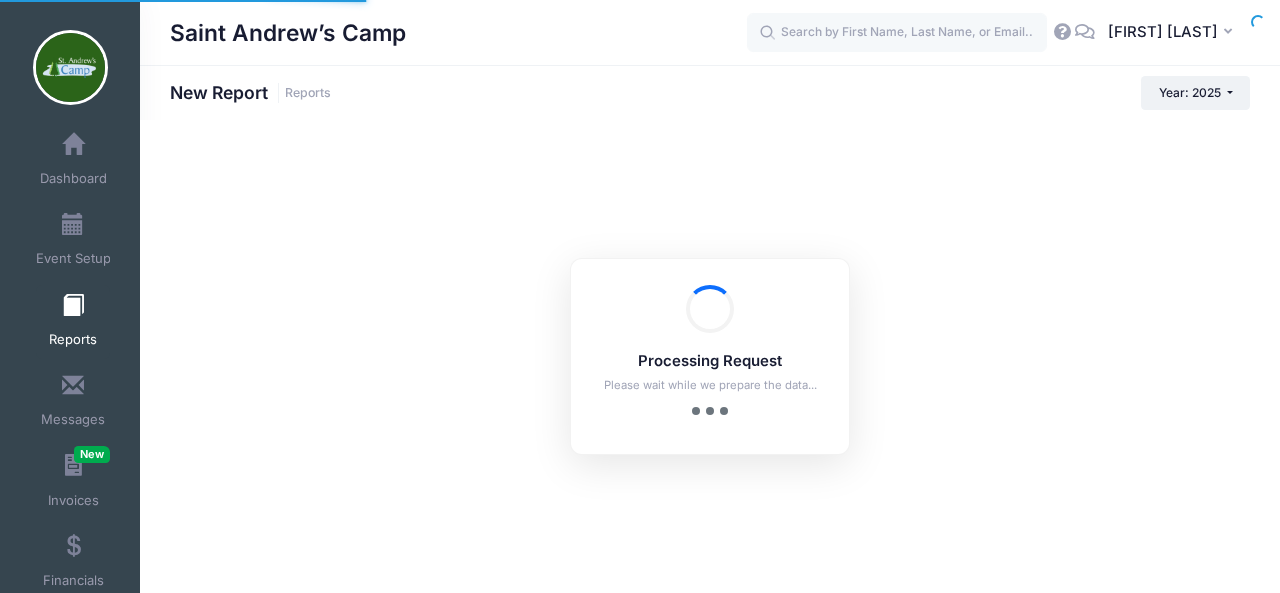 scroll, scrollTop: 0, scrollLeft: 0, axis: both 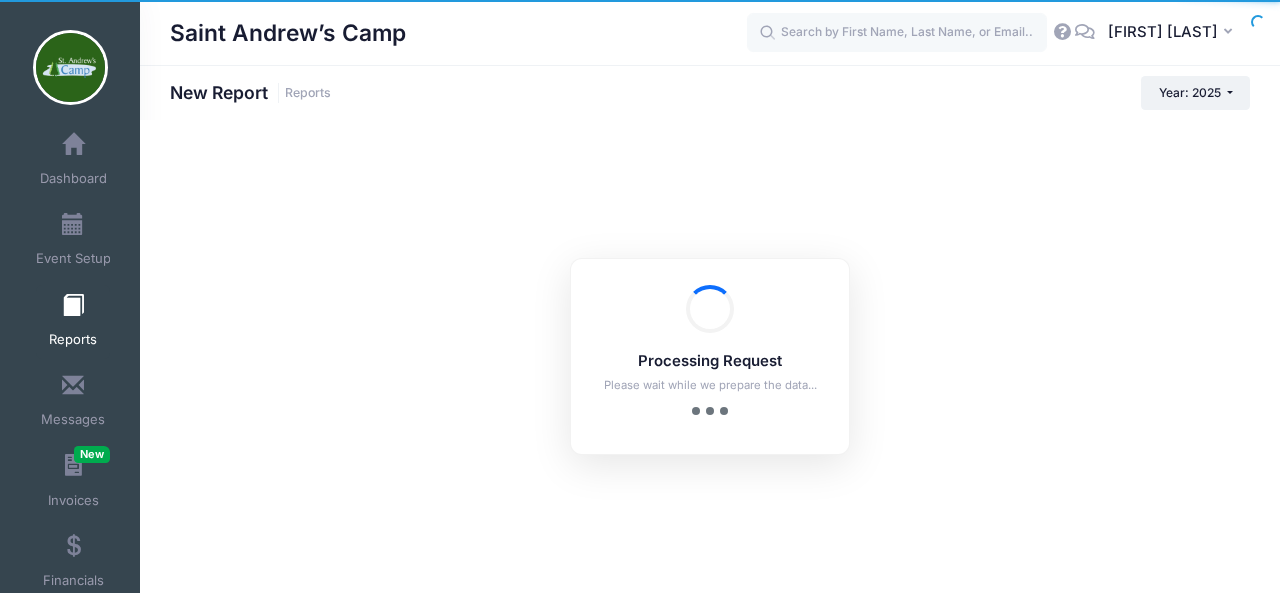 checkbox on "true" 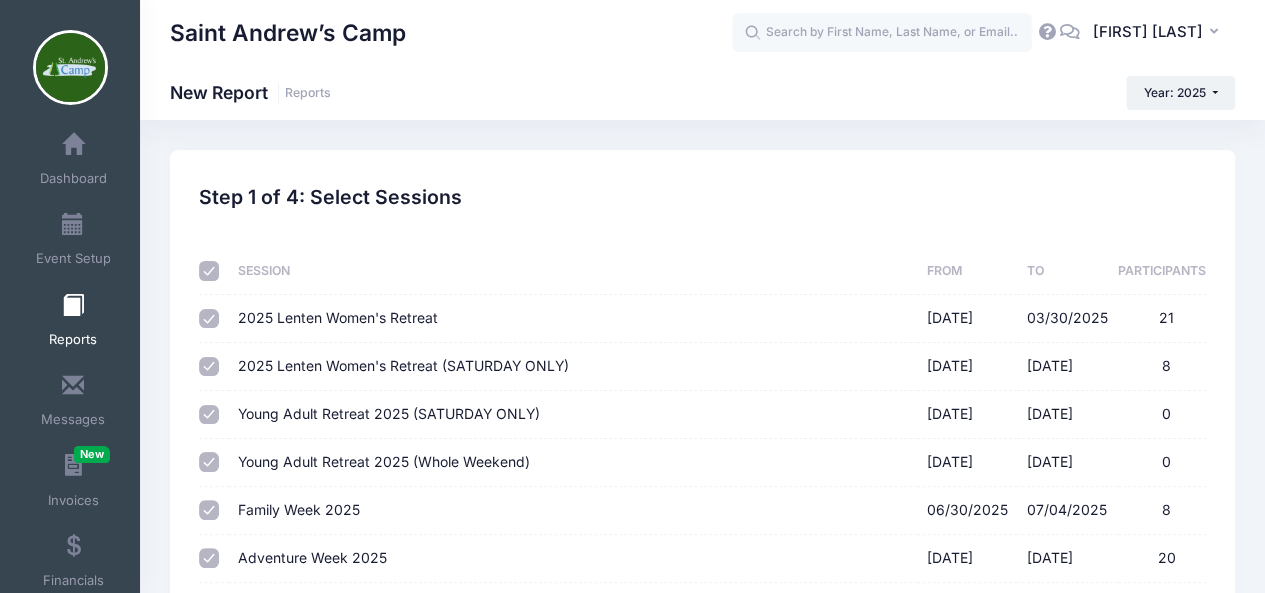 click at bounding box center [209, 271] 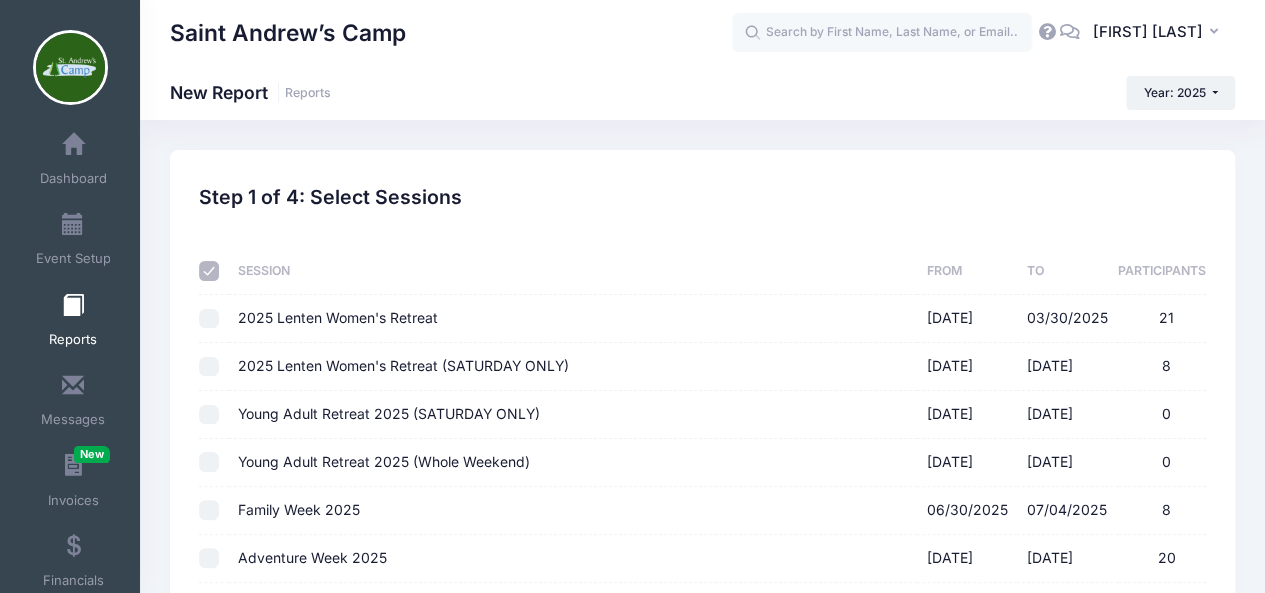 checkbox on "false" 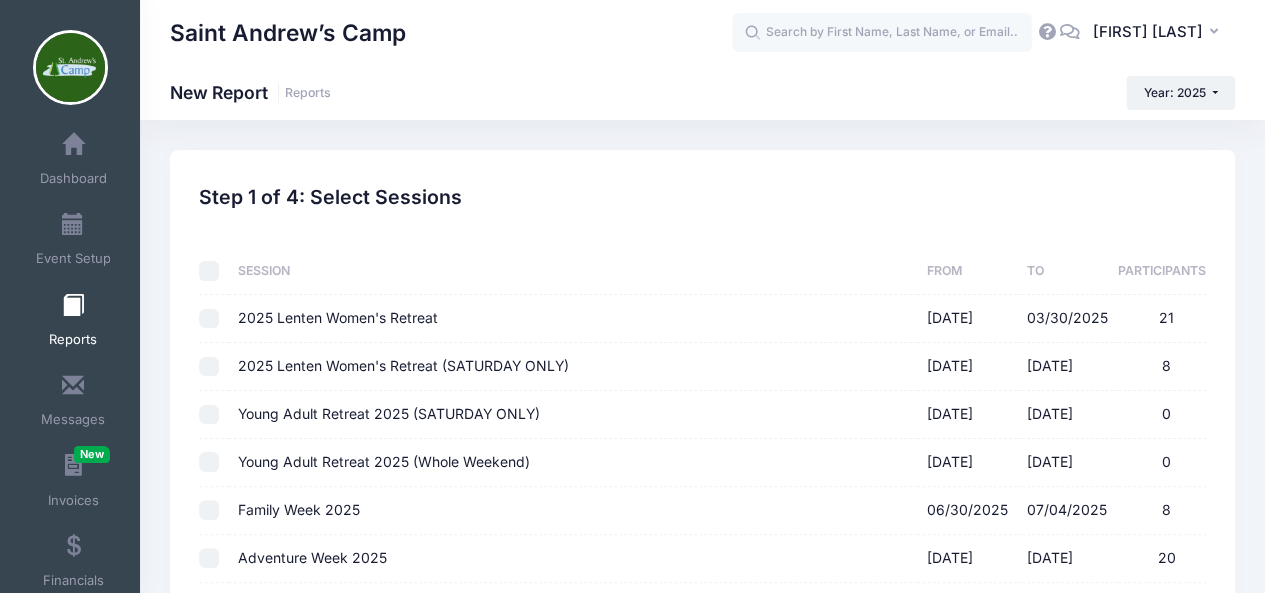 checkbox on "false" 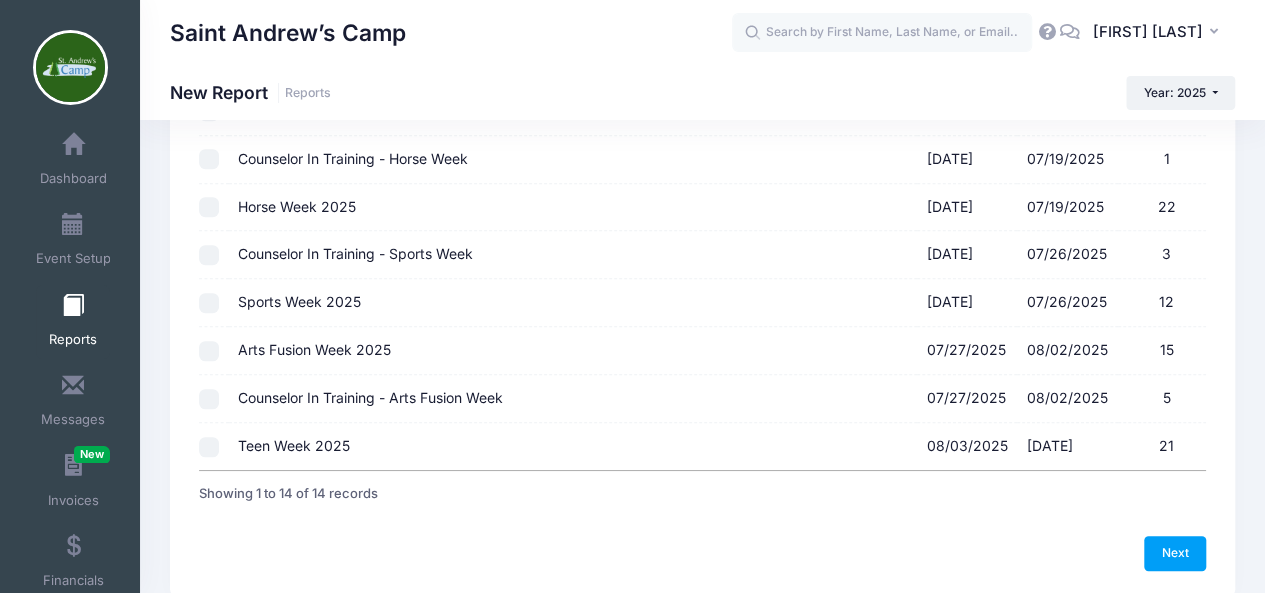 scroll, scrollTop: 568, scrollLeft: 0, axis: vertical 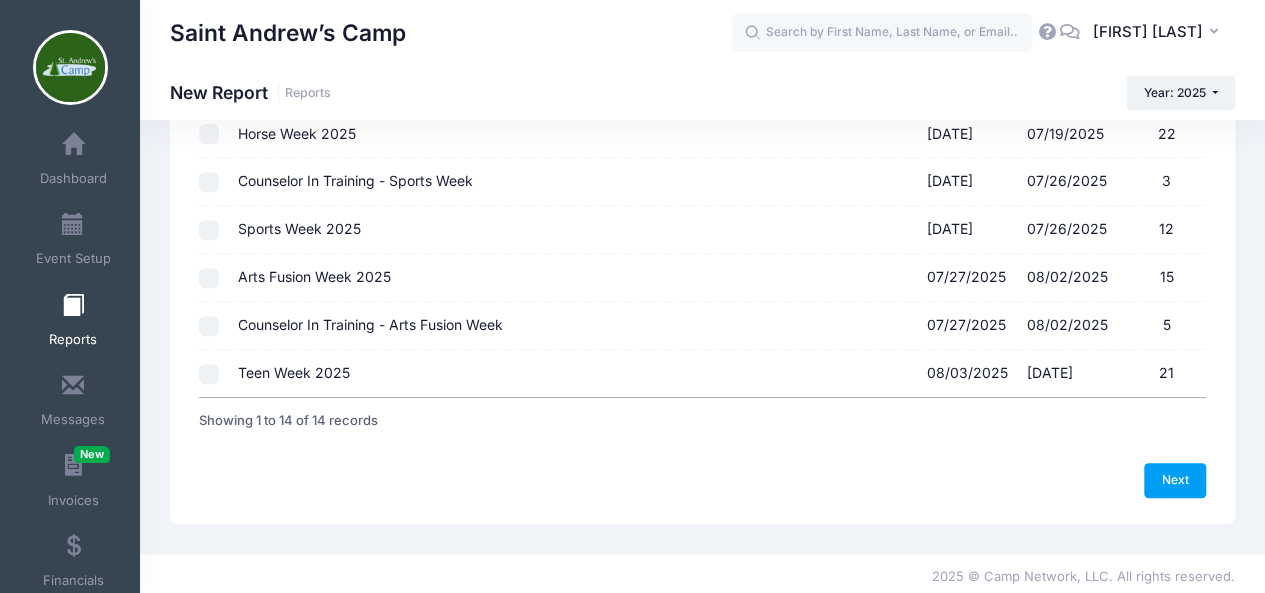 click on "Teen Week 2025 [DATE] - [DATE]  21" at bounding box center (209, 374) 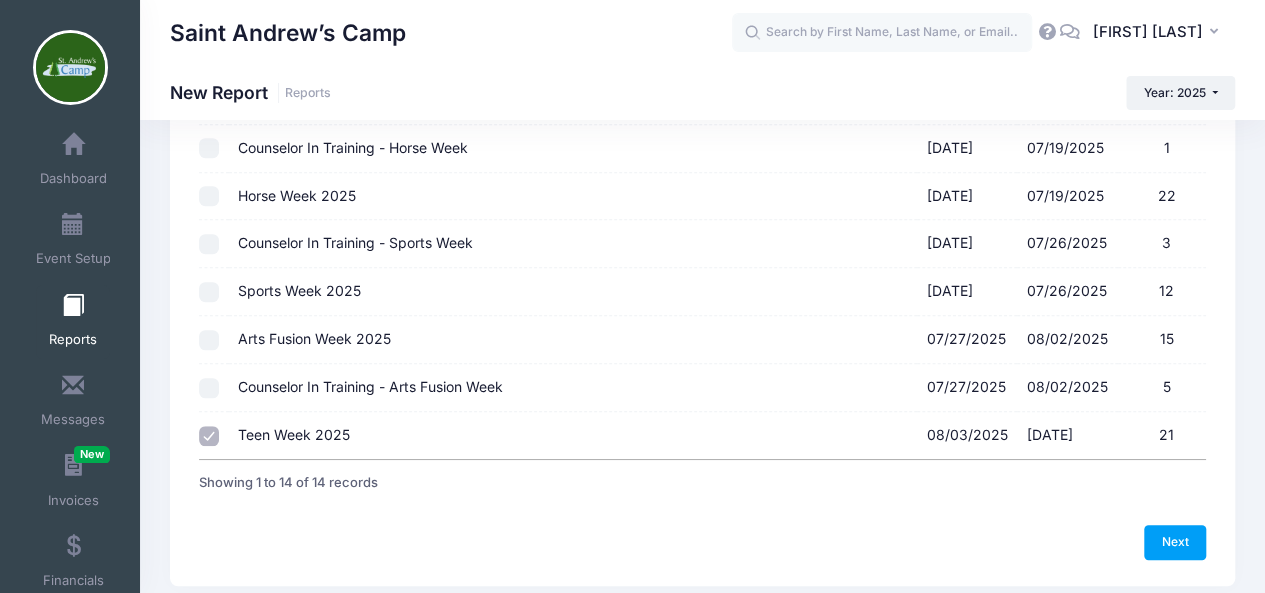 scroll, scrollTop: 568, scrollLeft: 0, axis: vertical 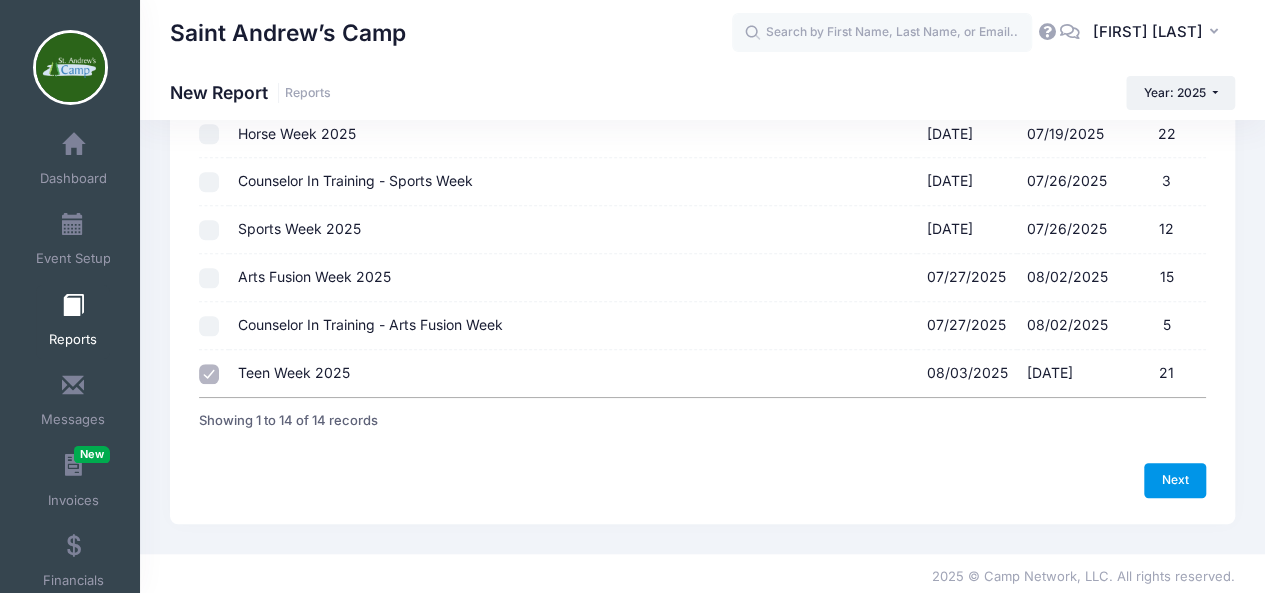 click on "Next" at bounding box center (1175, 480) 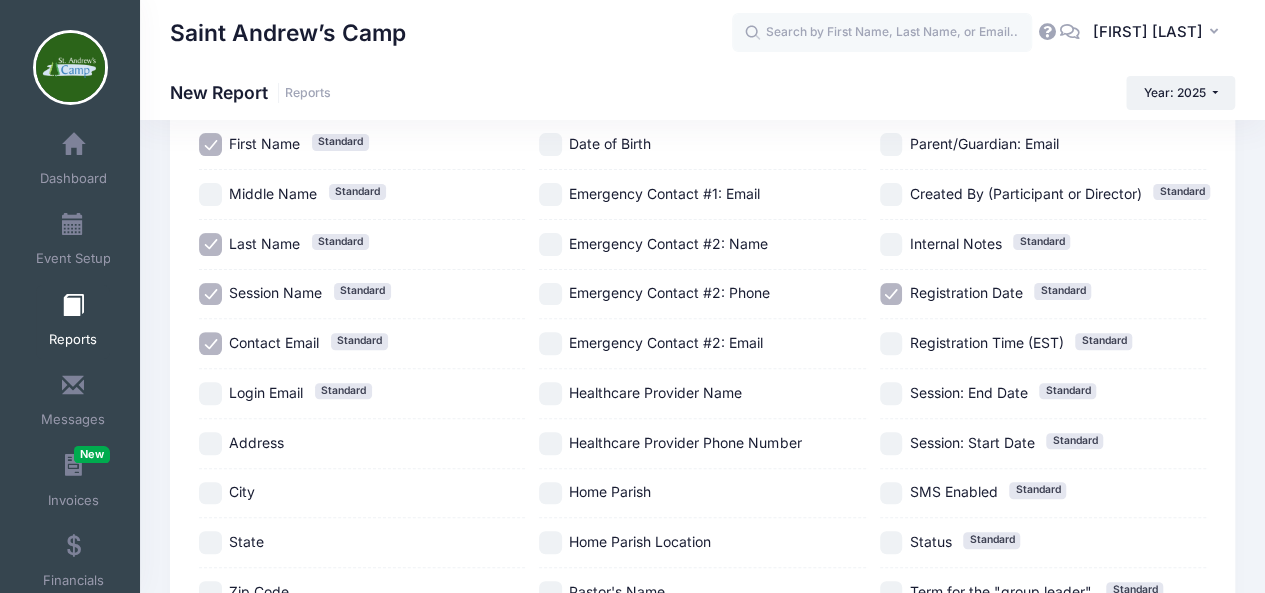 scroll, scrollTop: 166, scrollLeft: 0, axis: vertical 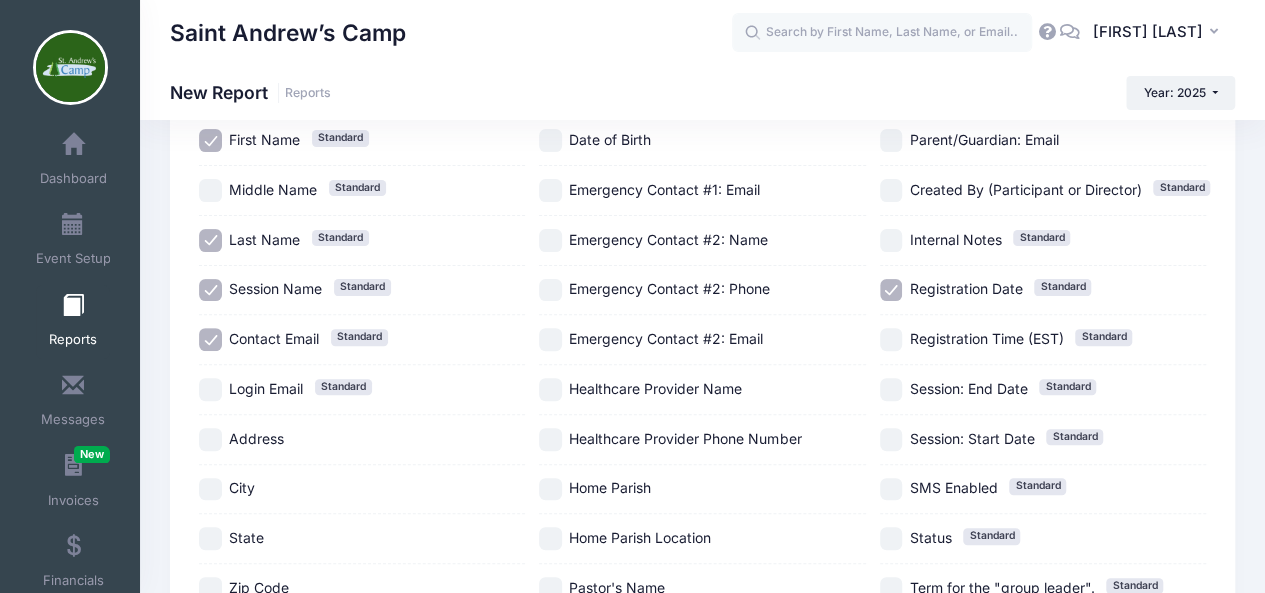 click on "Session Name Standard" at bounding box center (210, 290) 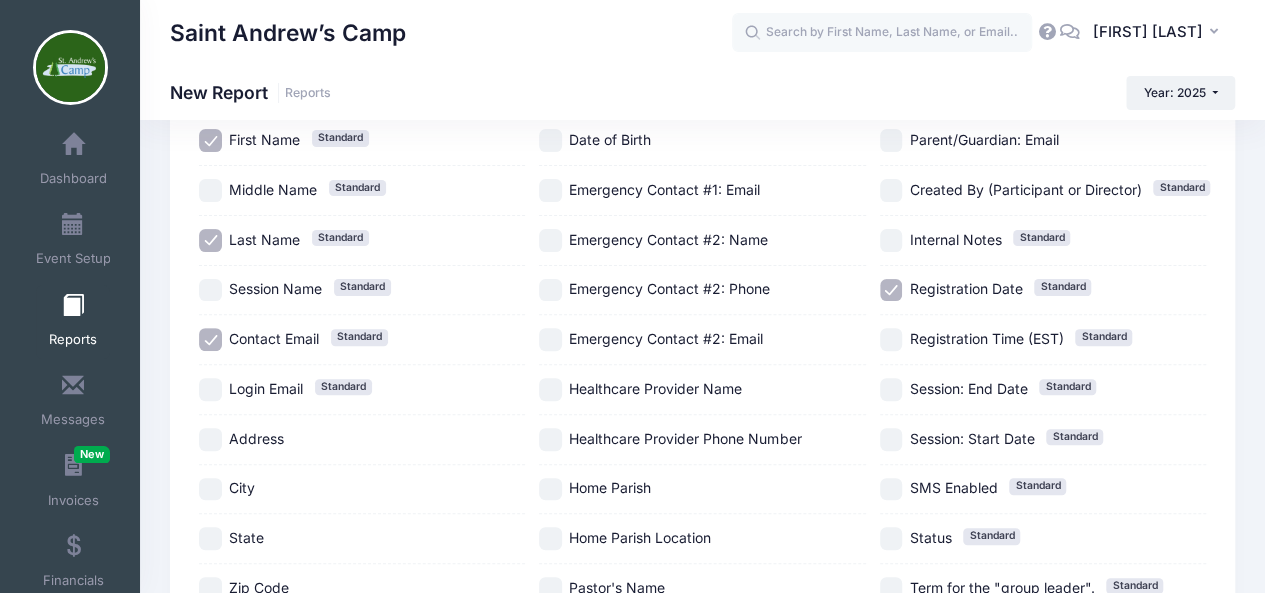 click on "Contact Email Standard" at bounding box center [210, 339] 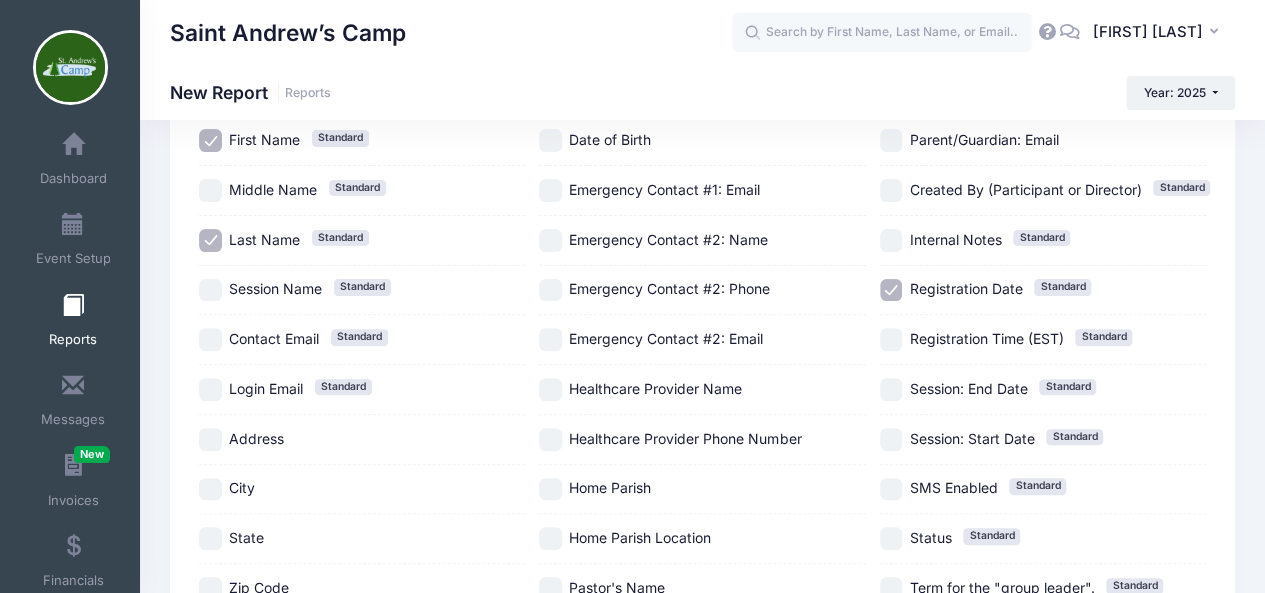 click on "Registration Date Standard" at bounding box center [891, 290] 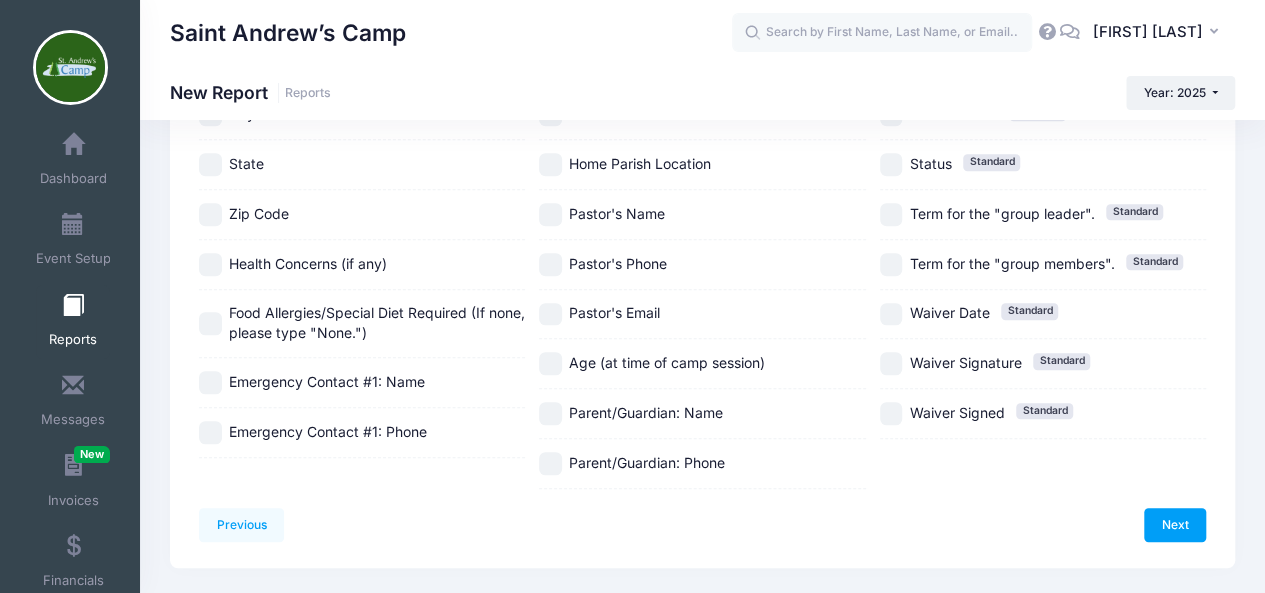 scroll, scrollTop: 535, scrollLeft: 0, axis: vertical 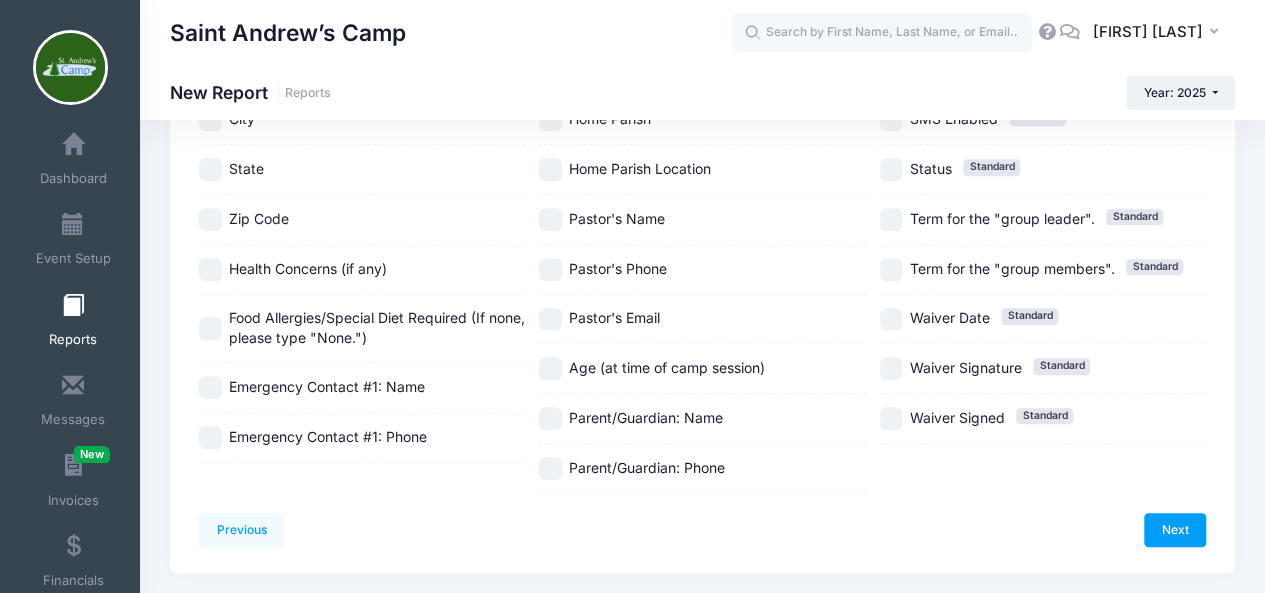 click on "Age (at time of camp session)" at bounding box center (550, 368) 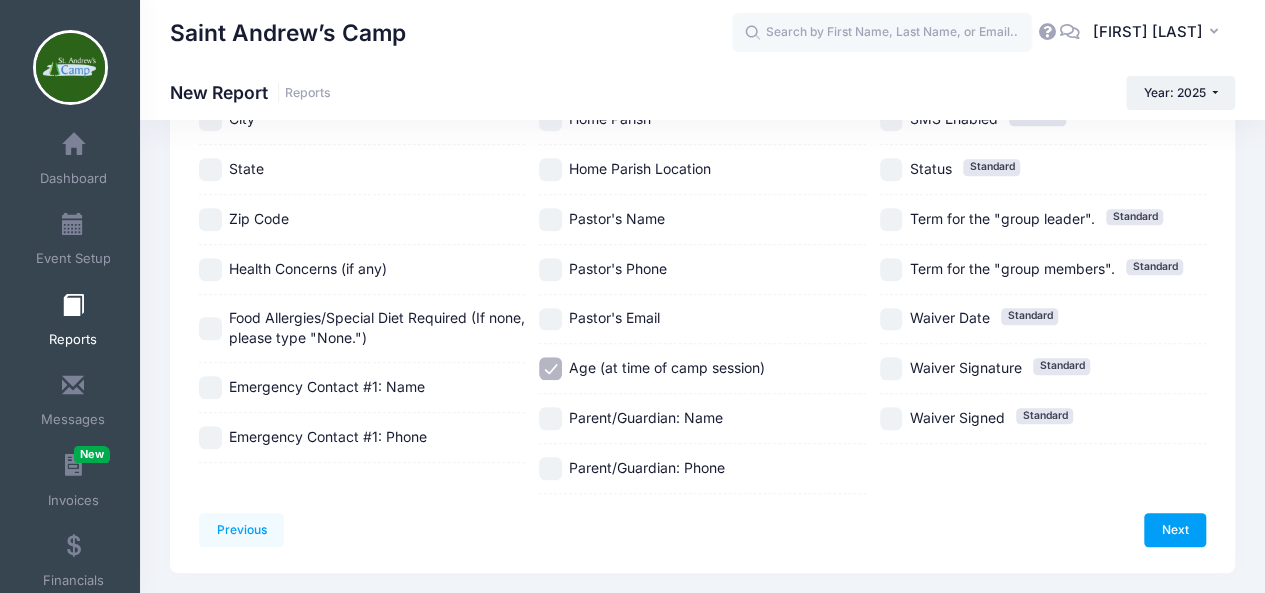 click on "Food Allergies/Special Diet Required (If none, please type "None.")" at bounding box center (210, 328) 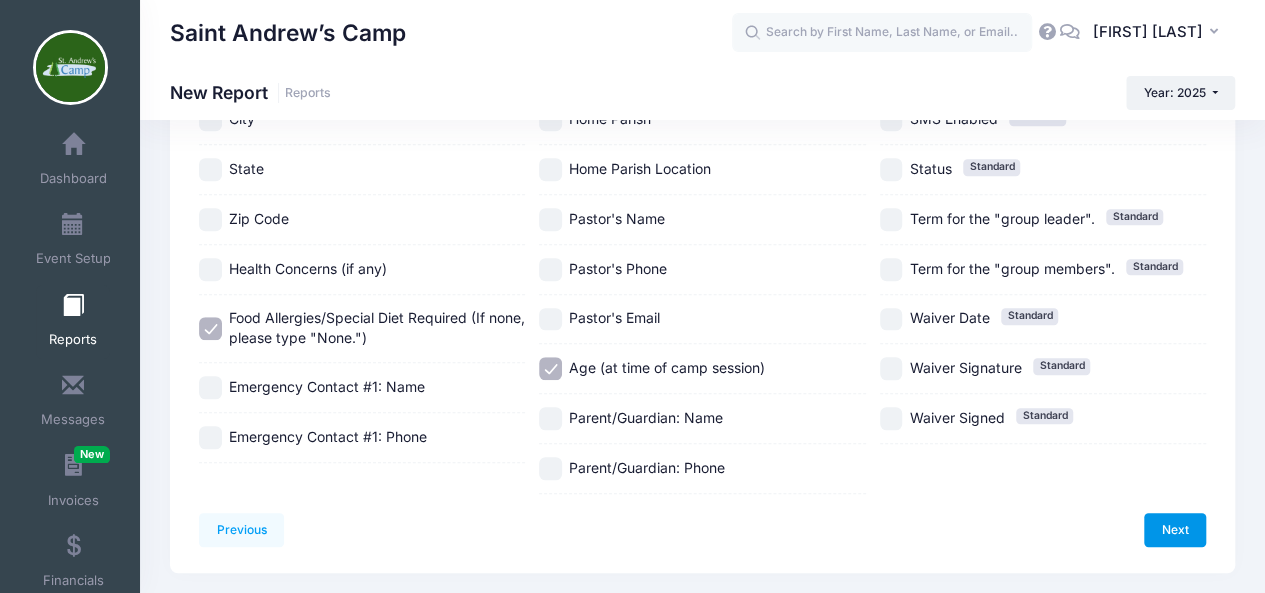 click on "Next" at bounding box center (1175, 530) 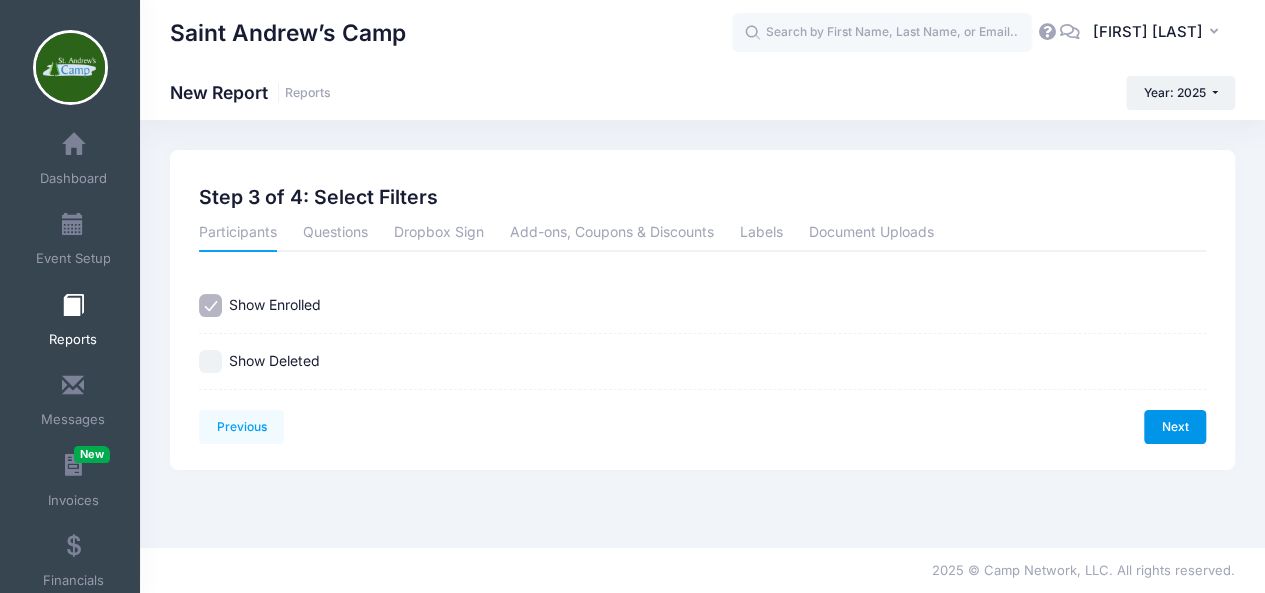 scroll, scrollTop: 0, scrollLeft: 0, axis: both 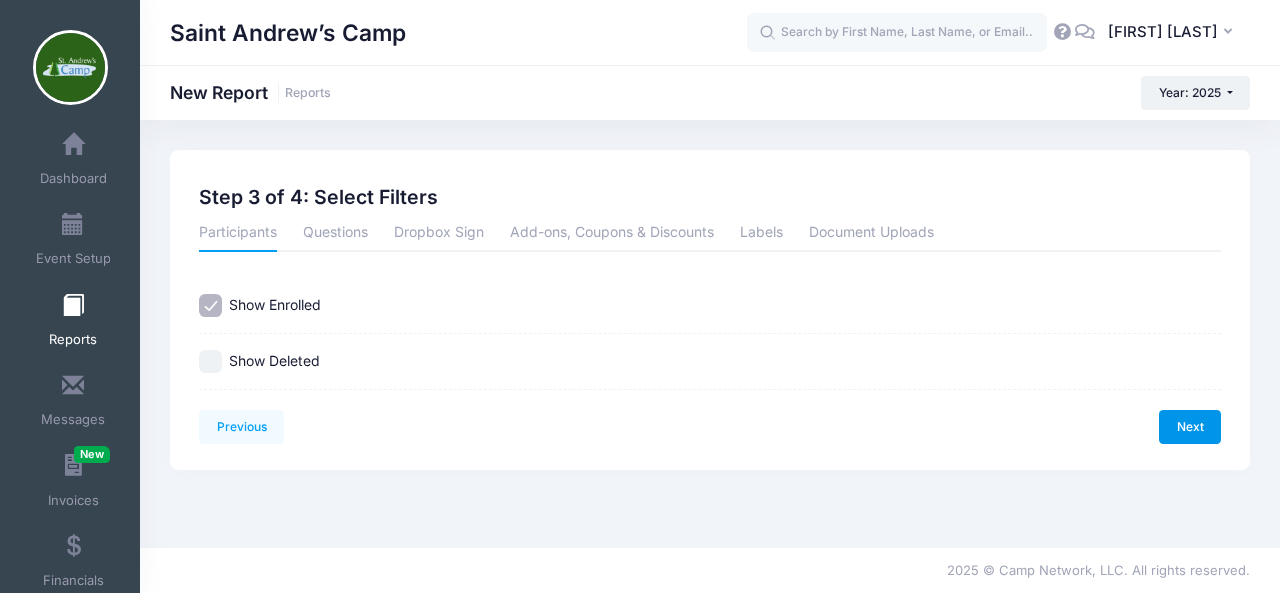 click on "Next" at bounding box center [1190, 427] 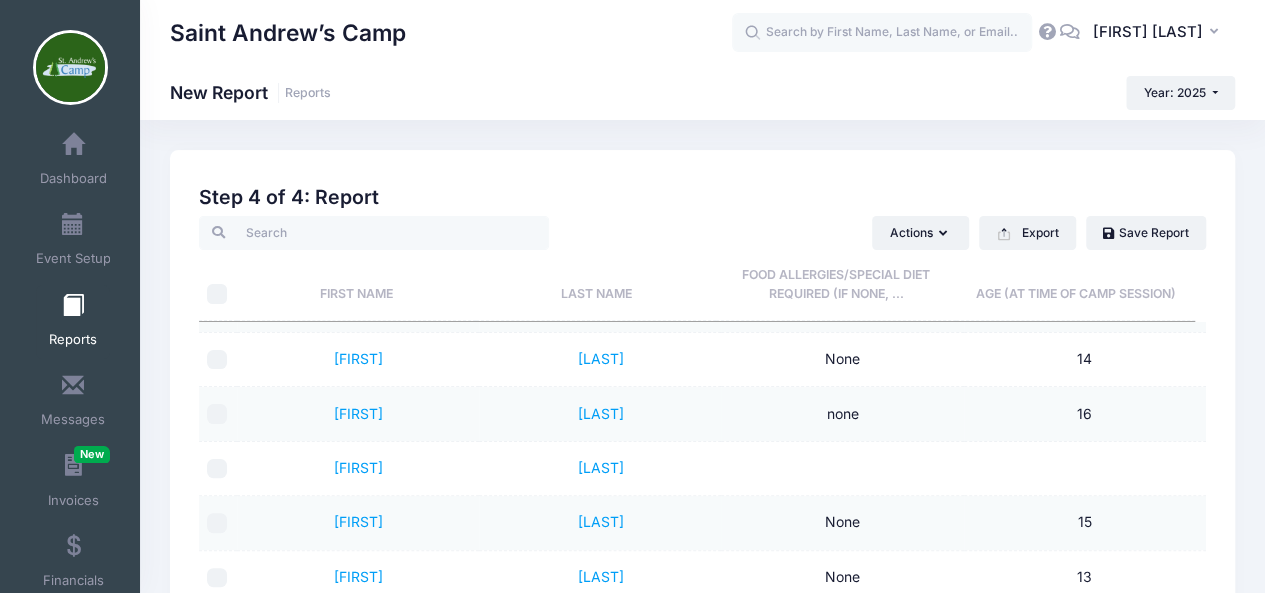 scroll, scrollTop: 459, scrollLeft: 0, axis: vertical 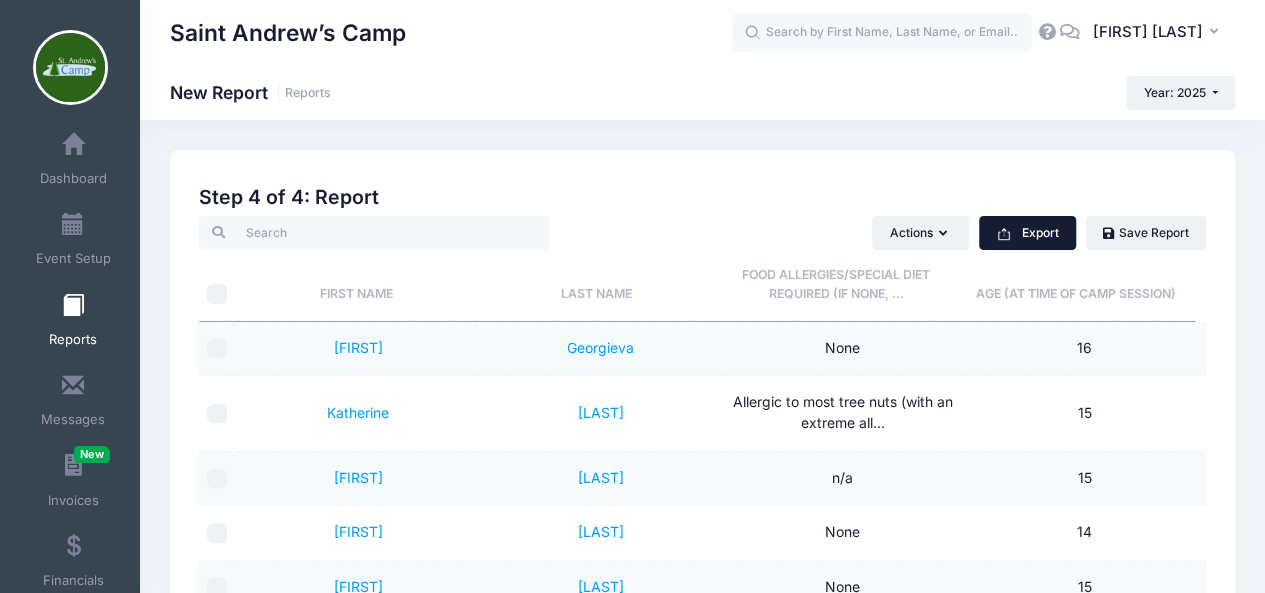 click on "Export" at bounding box center (1027, 233) 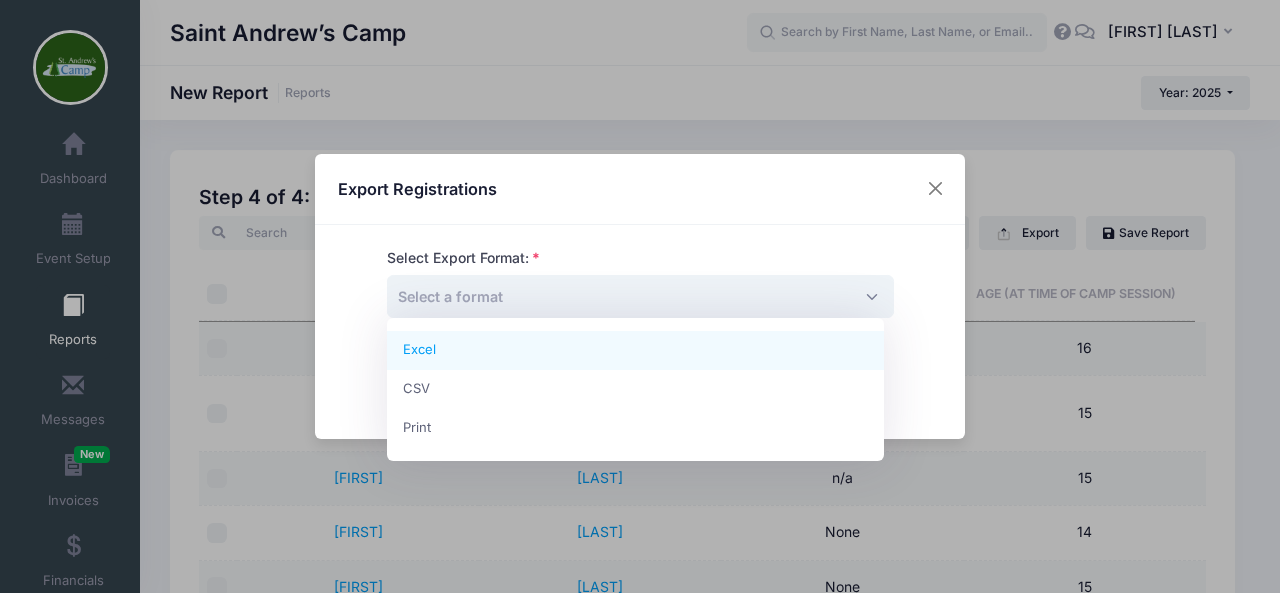 click on "Select a format" at bounding box center (640, 296) 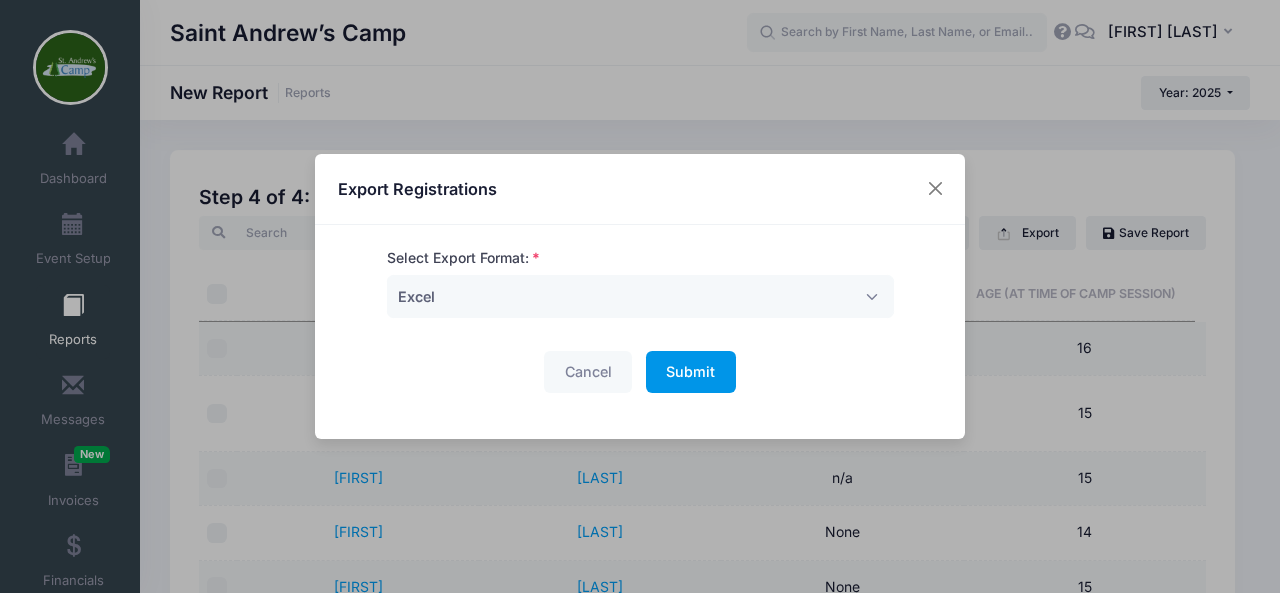 click on "Submit" at bounding box center (690, 371) 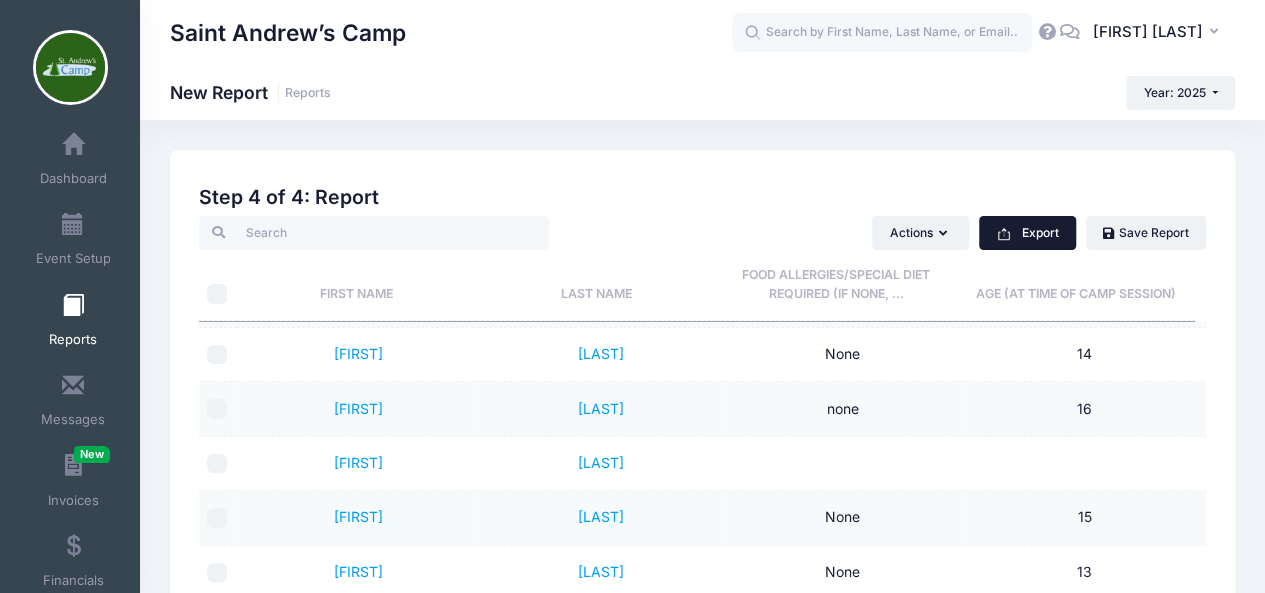 scroll, scrollTop: 397, scrollLeft: 0, axis: vertical 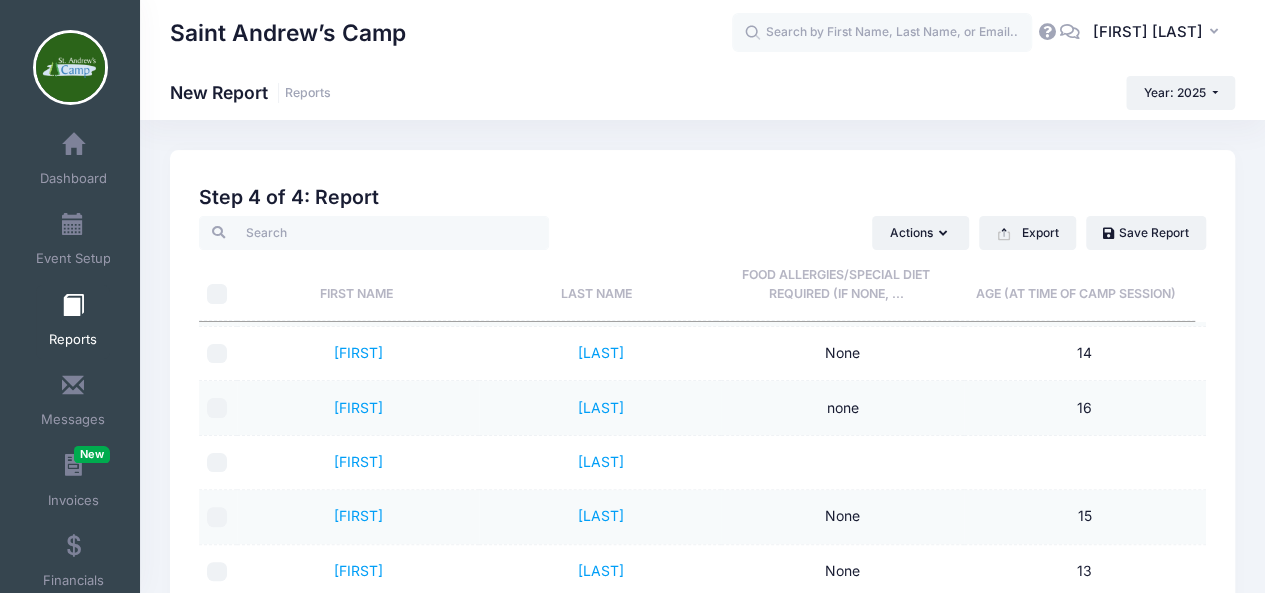 click on "Age (at time of camp session)" at bounding box center (1076, 285) 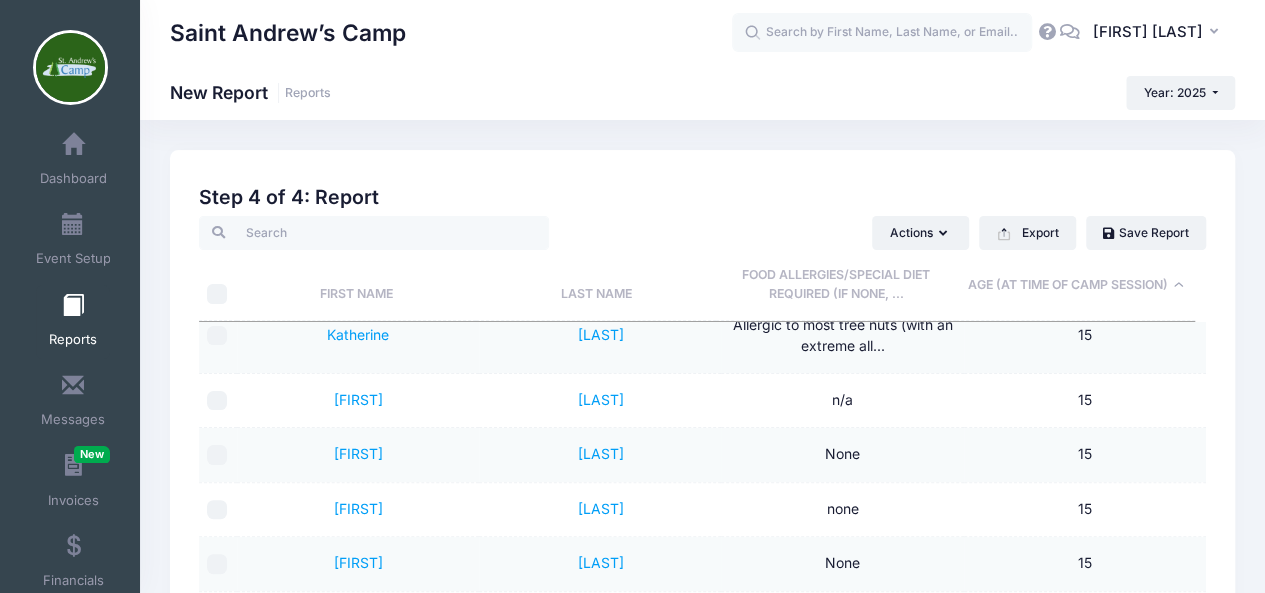 scroll, scrollTop: 0, scrollLeft: 0, axis: both 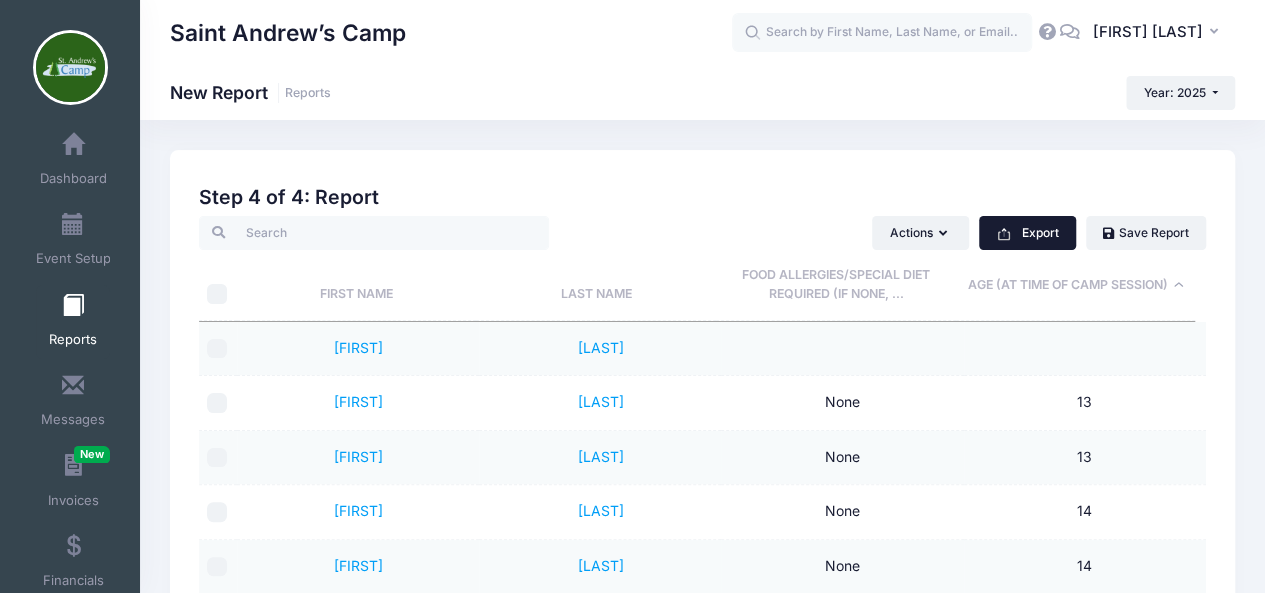 click on "Export" at bounding box center [1027, 233] 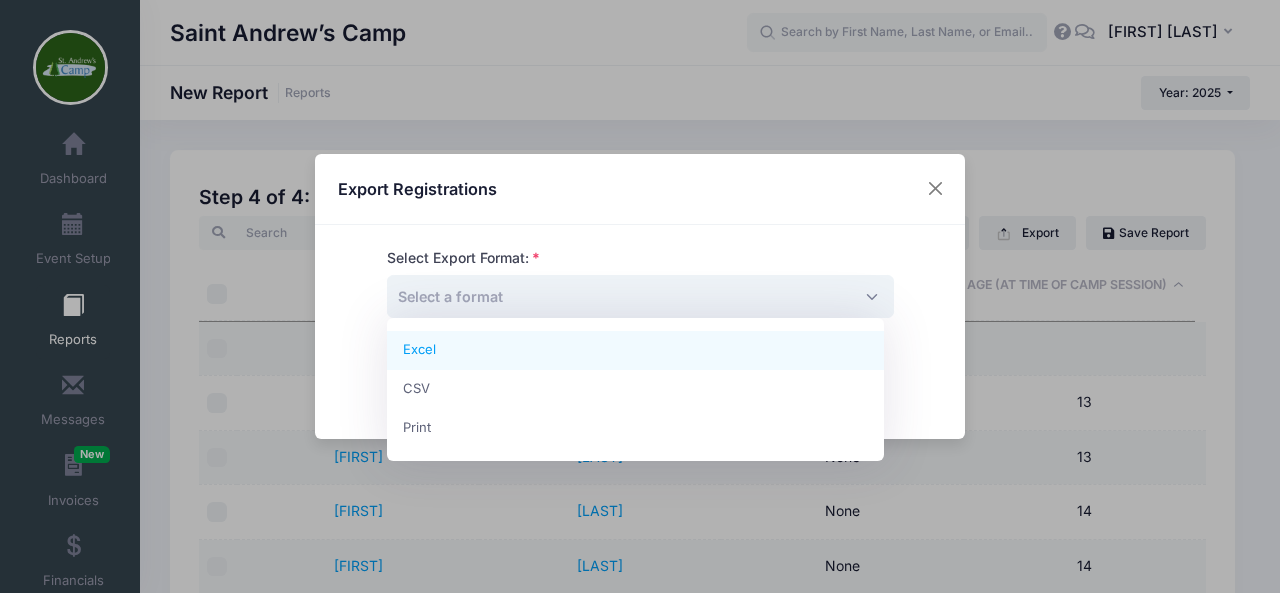 click on "Select a format" at bounding box center (640, 296) 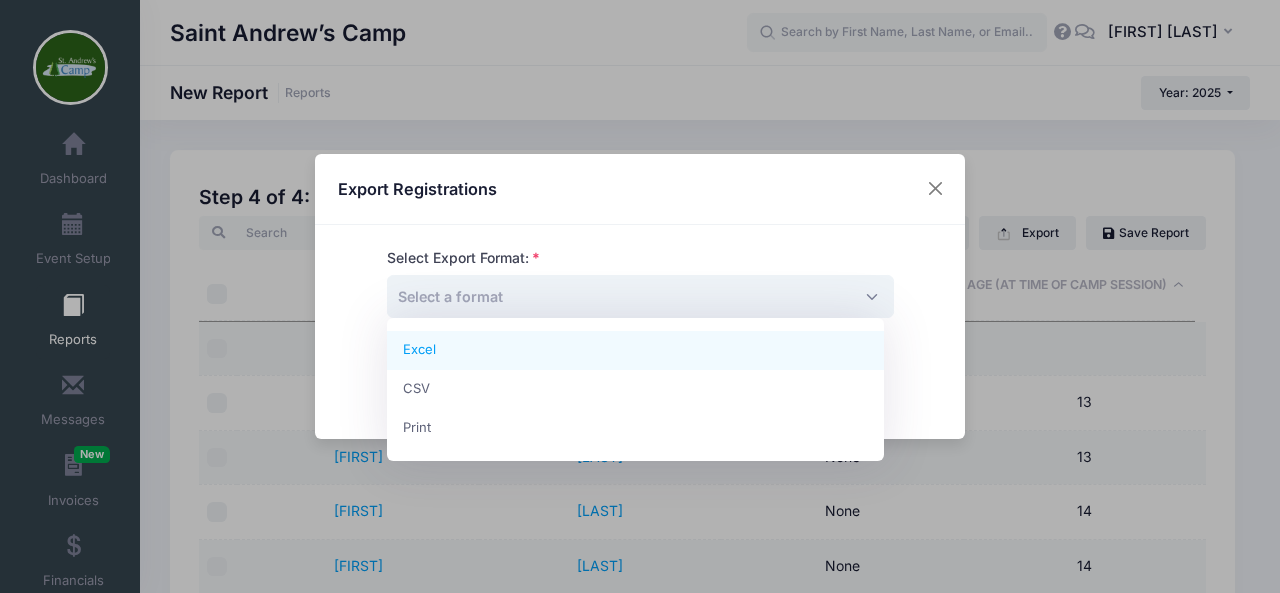 select on "excel" 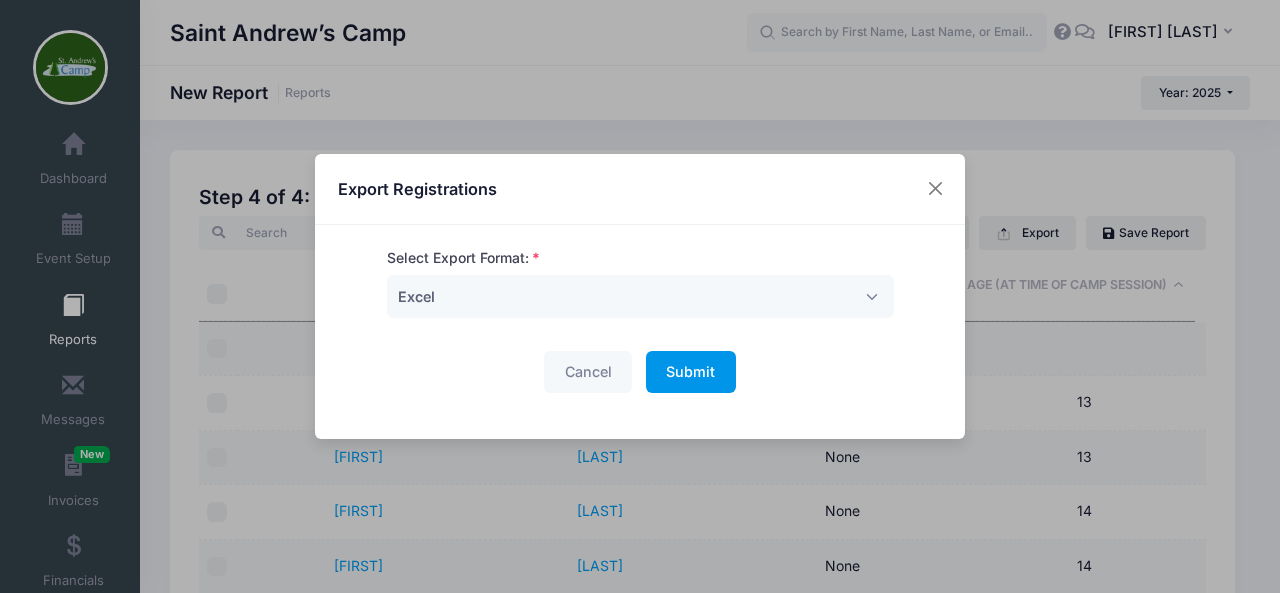 click on "Submit" at bounding box center (690, 371) 